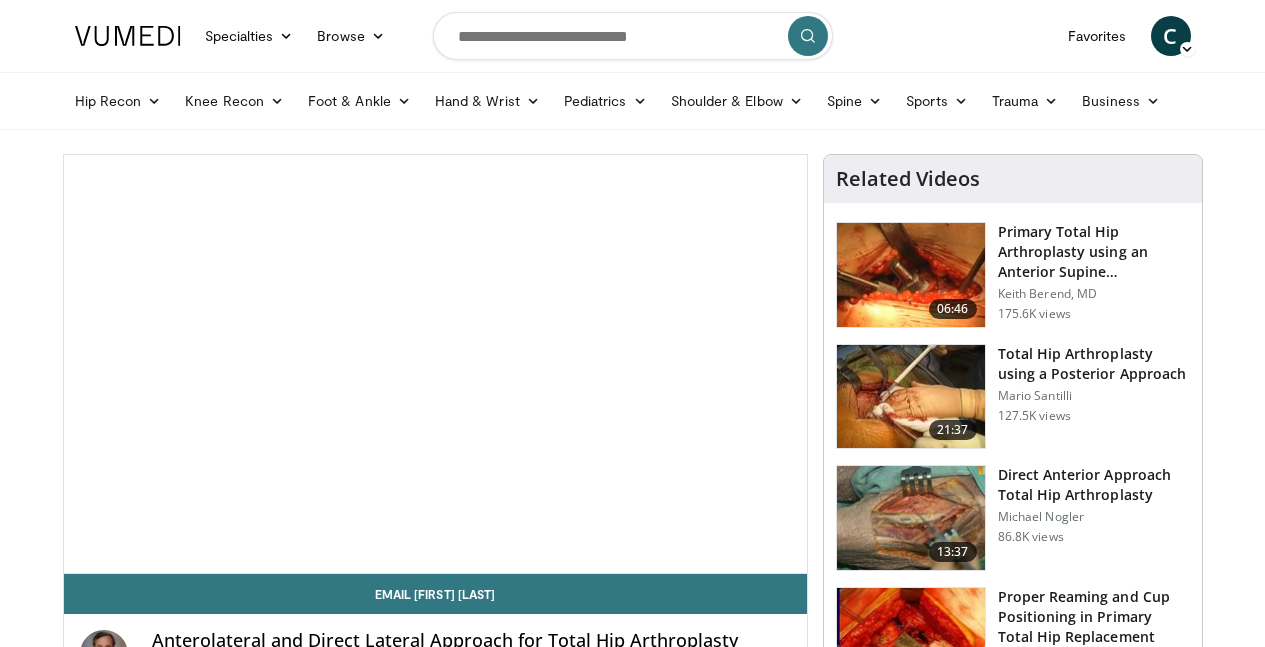 scroll, scrollTop: 0, scrollLeft: 0, axis: both 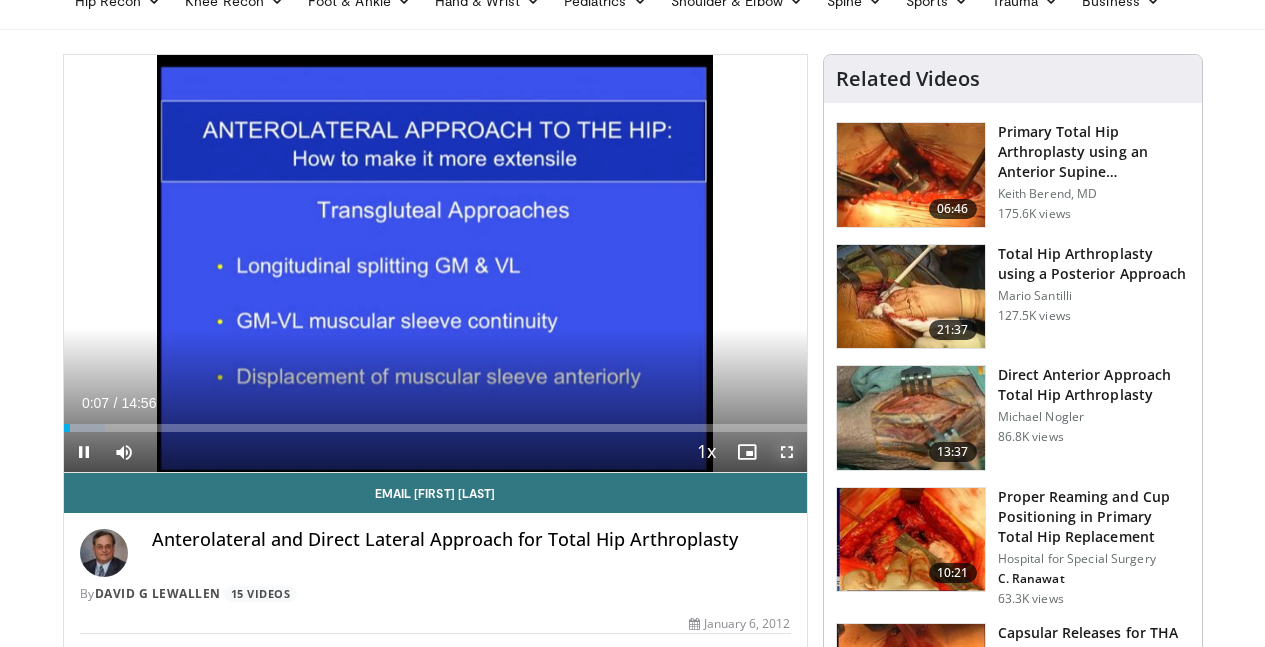 click at bounding box center [787, 452] 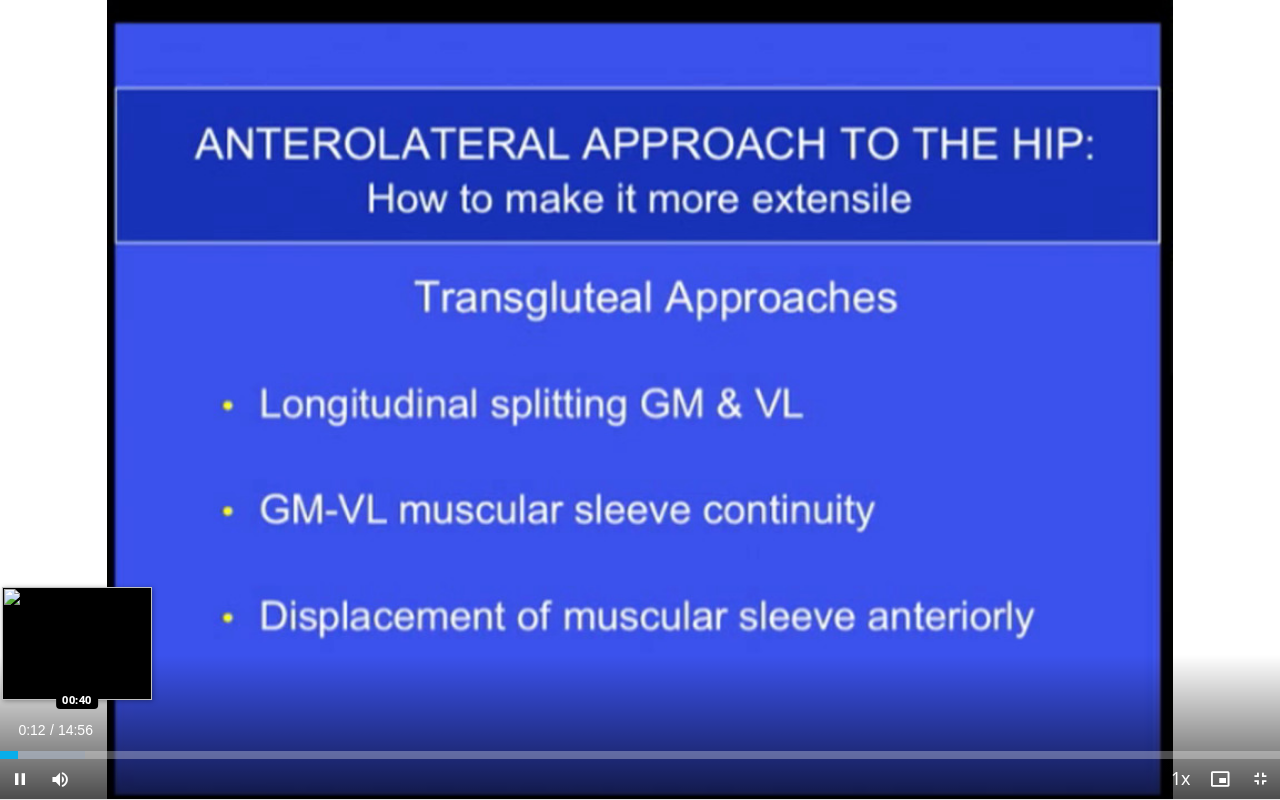 click on "Loaded :  6.67% 00:12 00:40" at bounding box center [640, 749] 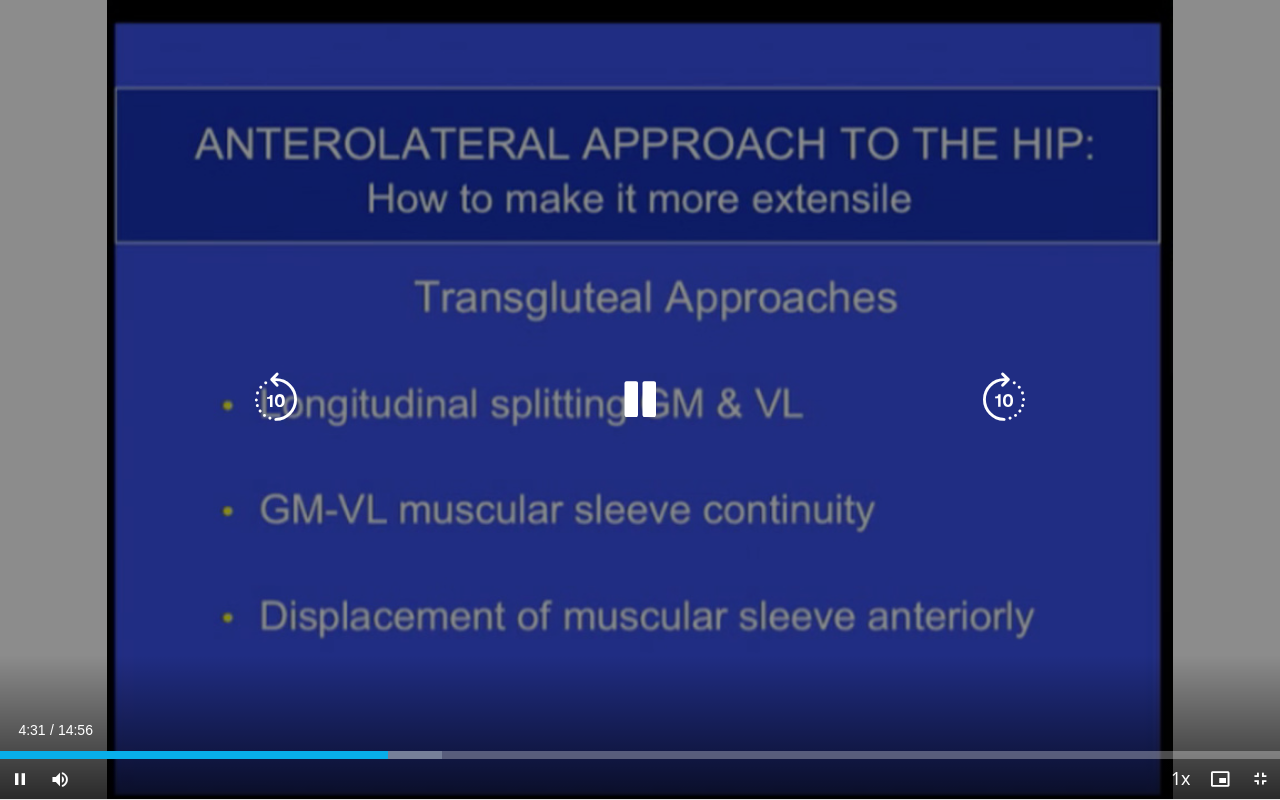 click on "210 seconds
Tap to unmute" at bounding box center [640, 399] 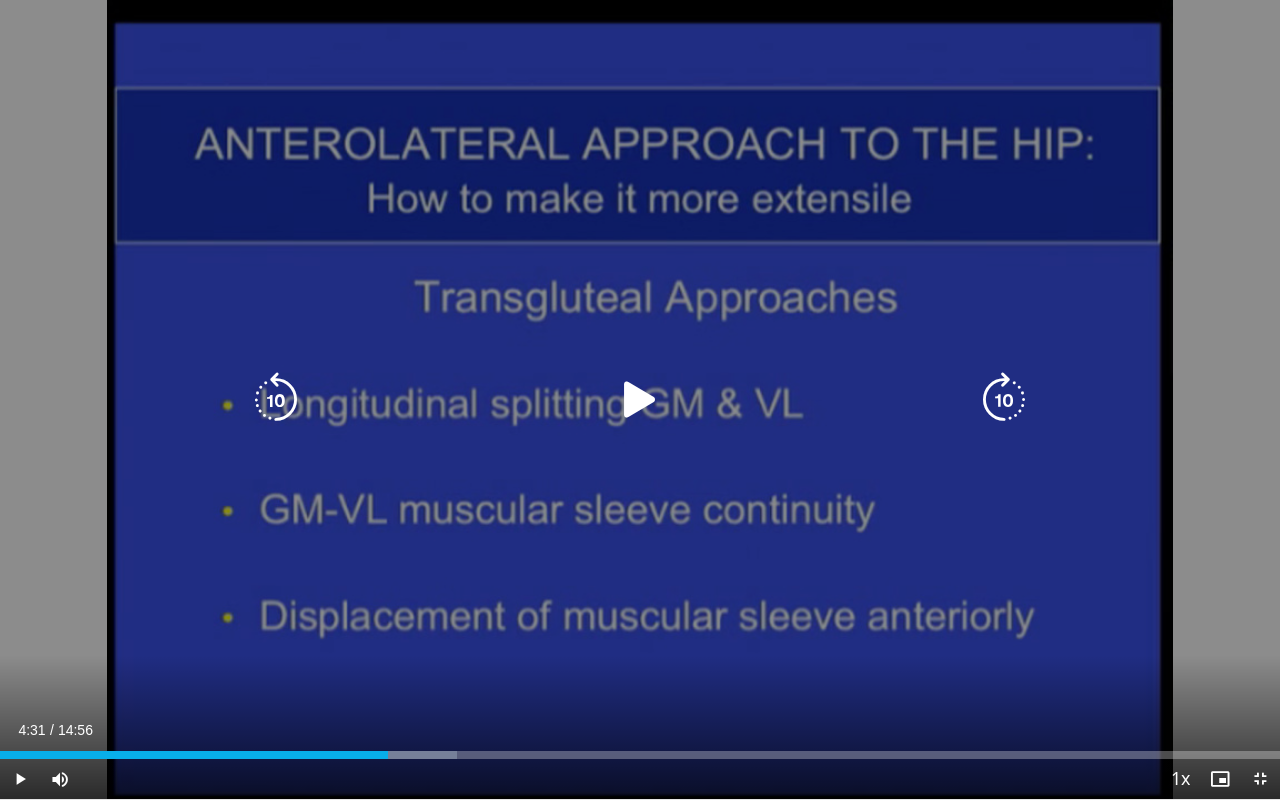 click on "210 seconds
Tap to unmute" at bounding box center [640, 399] 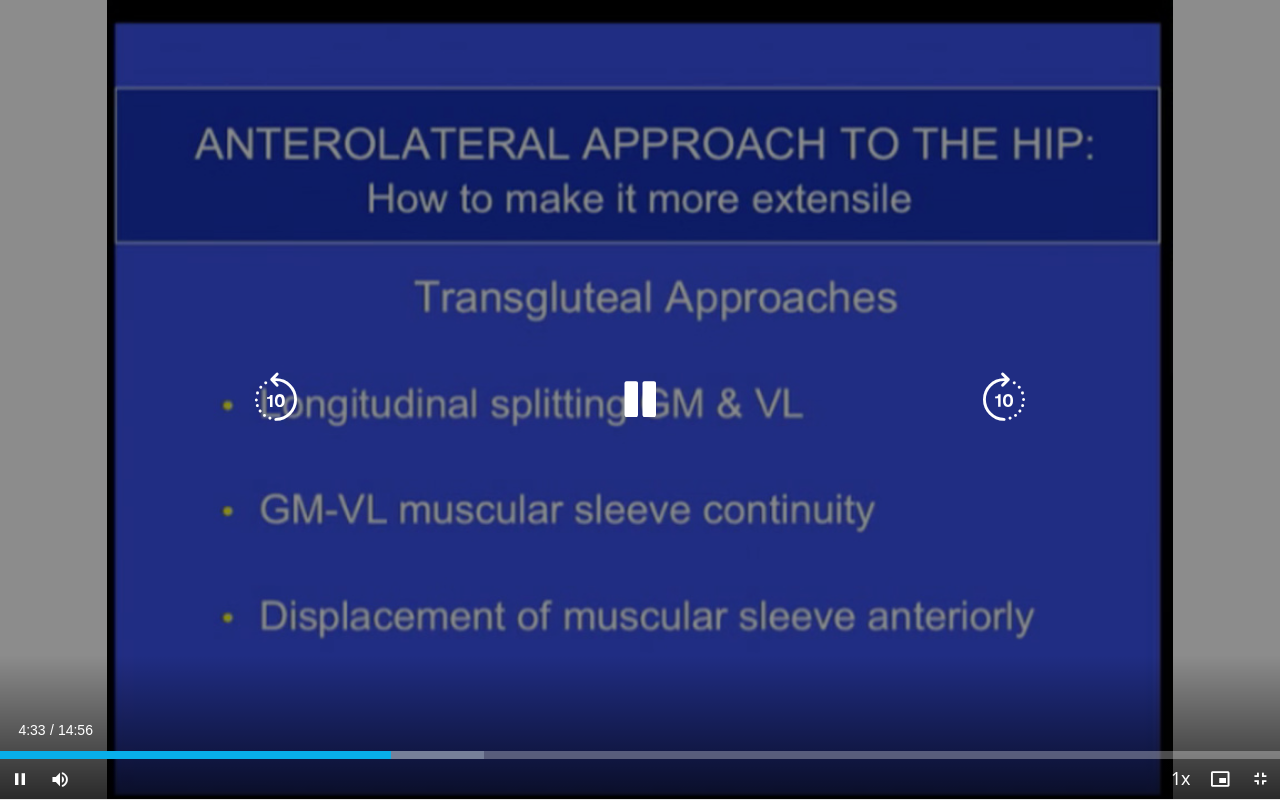click on "210 seconds
Tap to unmute" at bounding box center (640, 399) 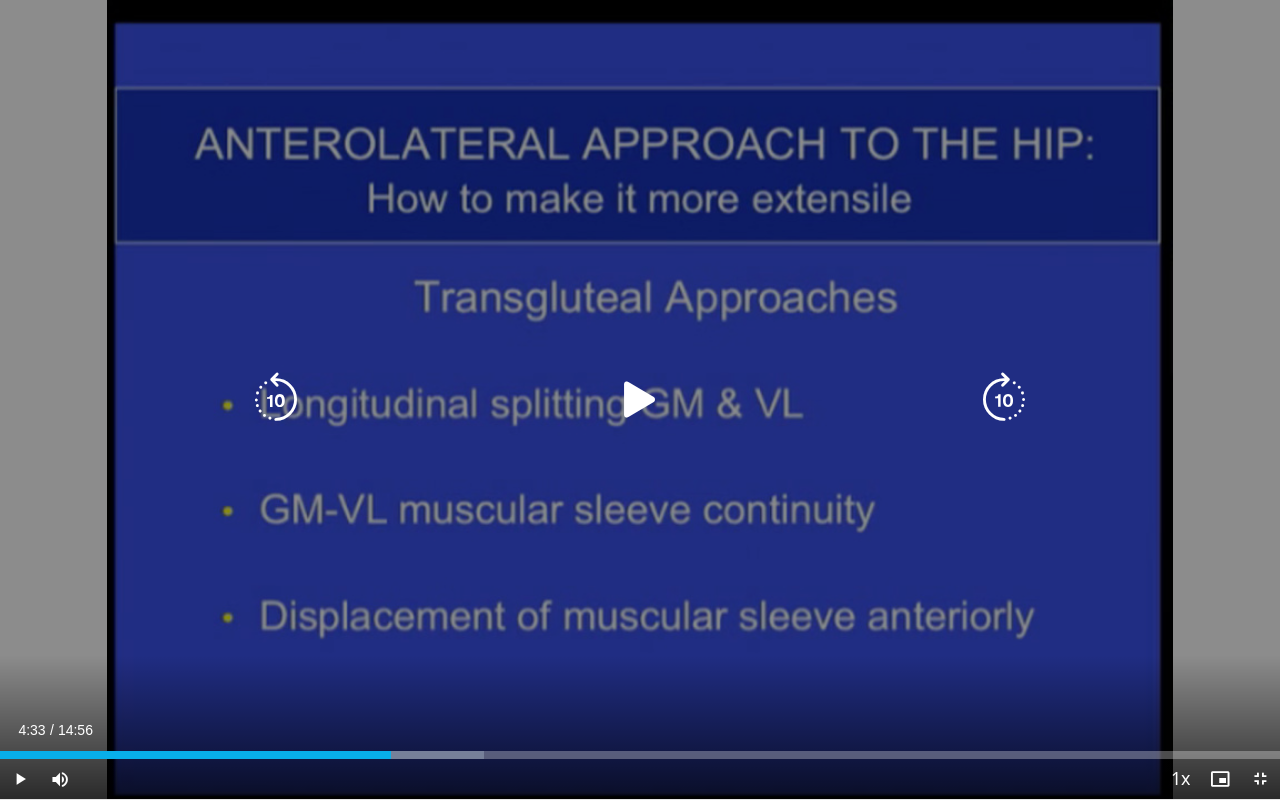 click on "210 seconds
Tap to unmute" at bounding box center [640, 399] 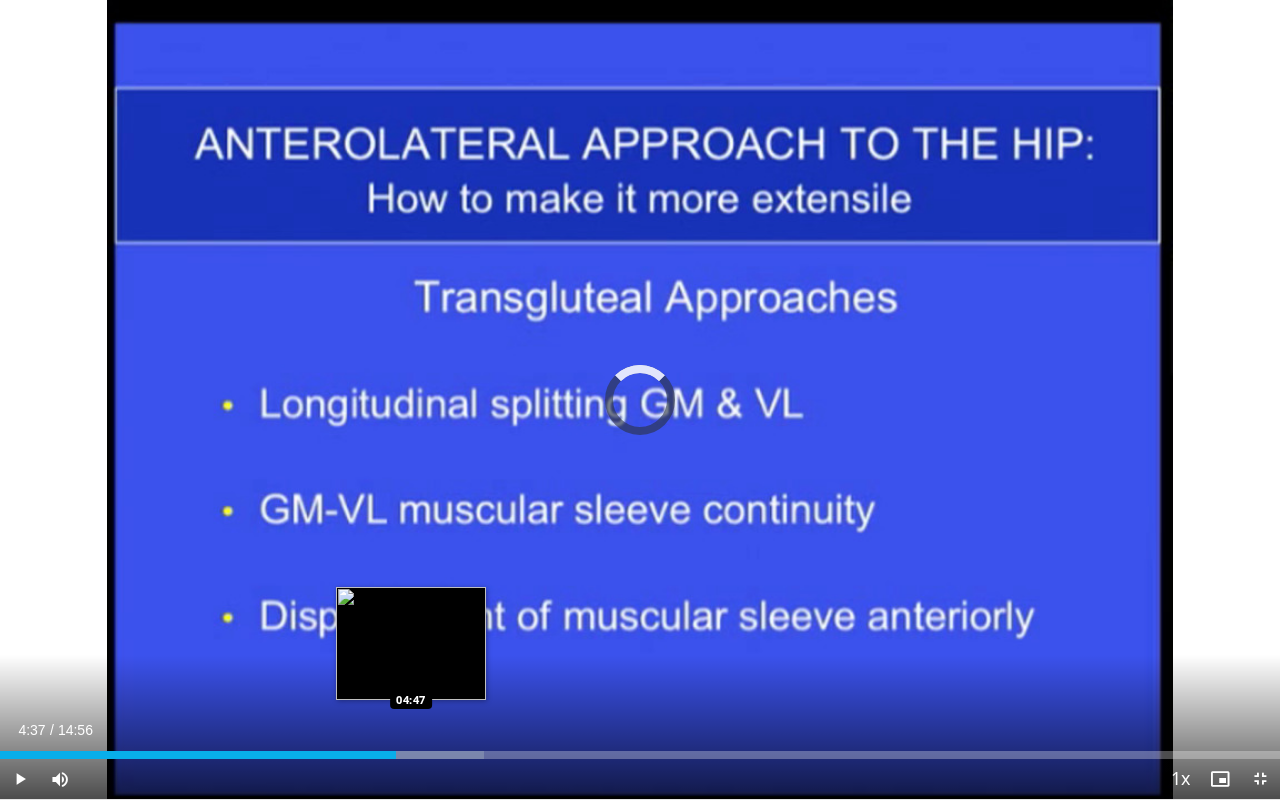 click at bounding box center (416, 755) 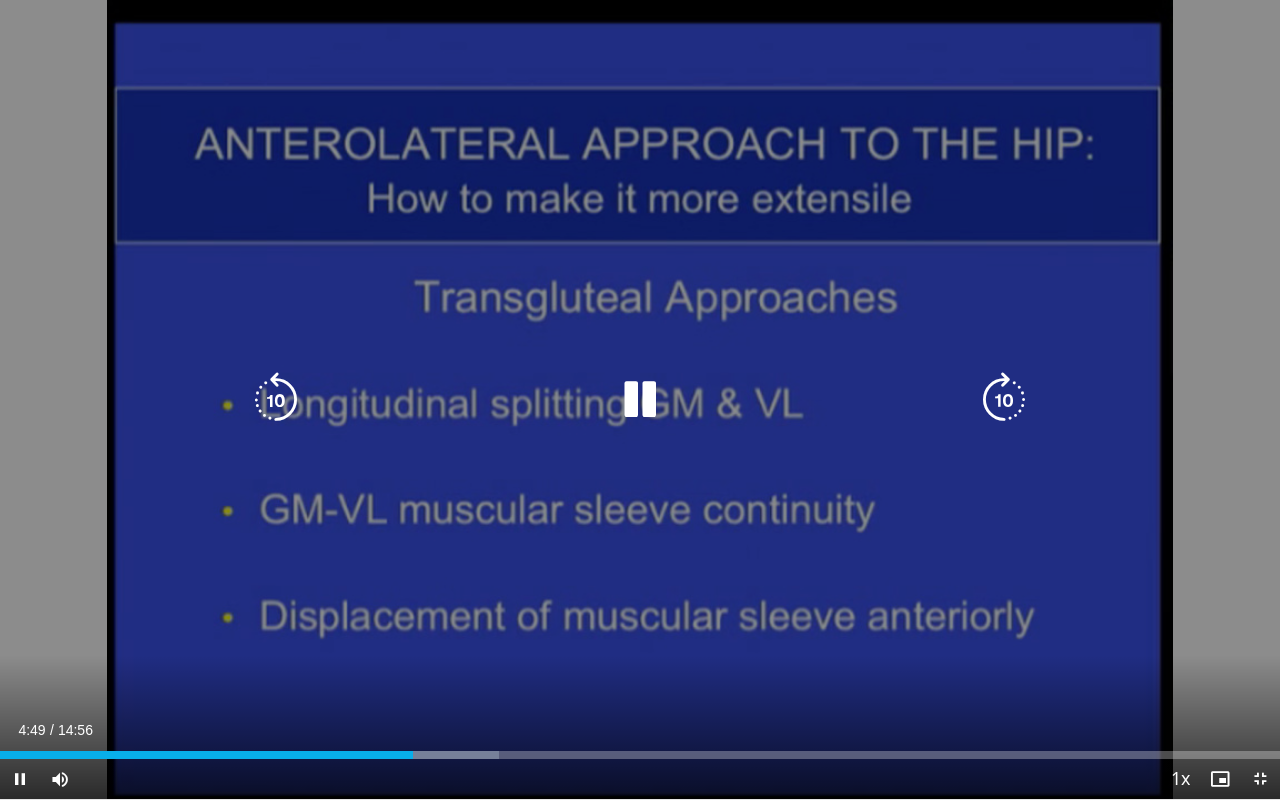 click on "210 seconds
Tap to unmute" at bounding box center (640, 399) 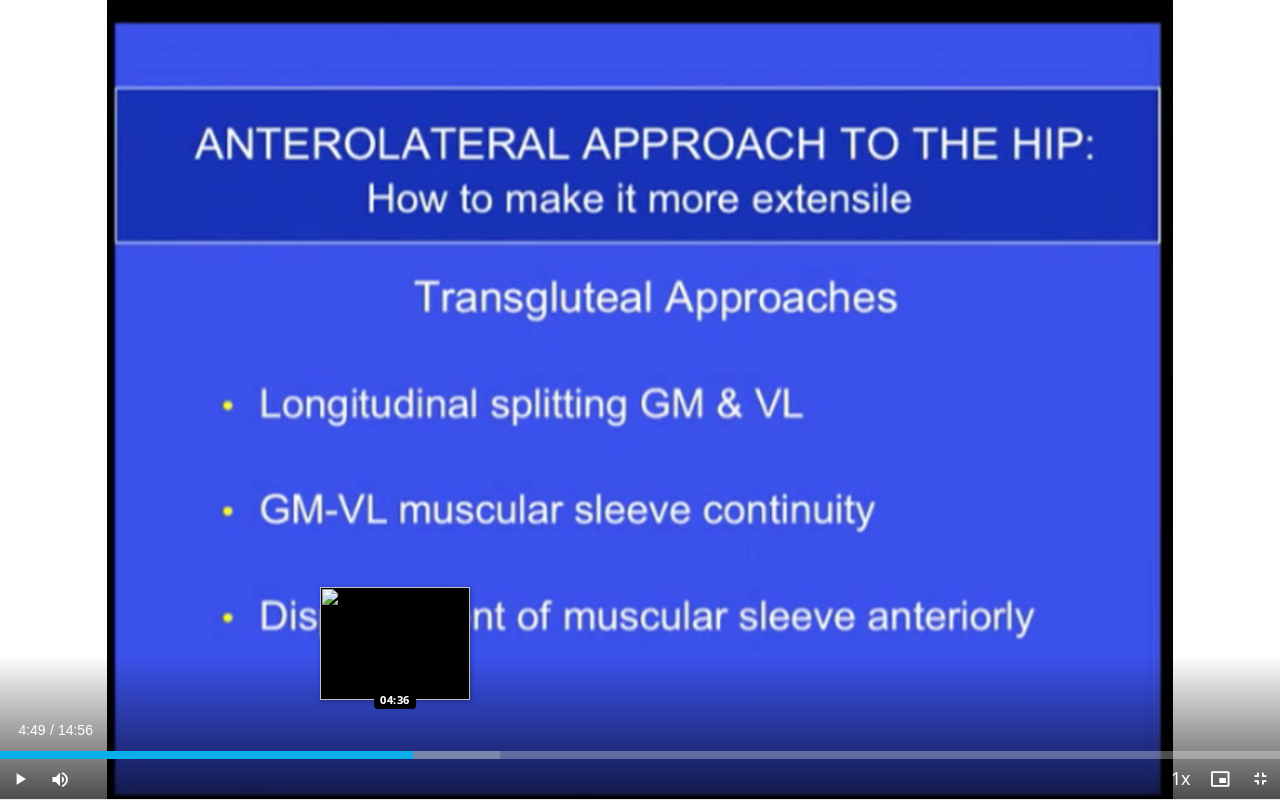 click on "Loaded :  39.03% 04:49 04:36" at bounding box center (640, 749) 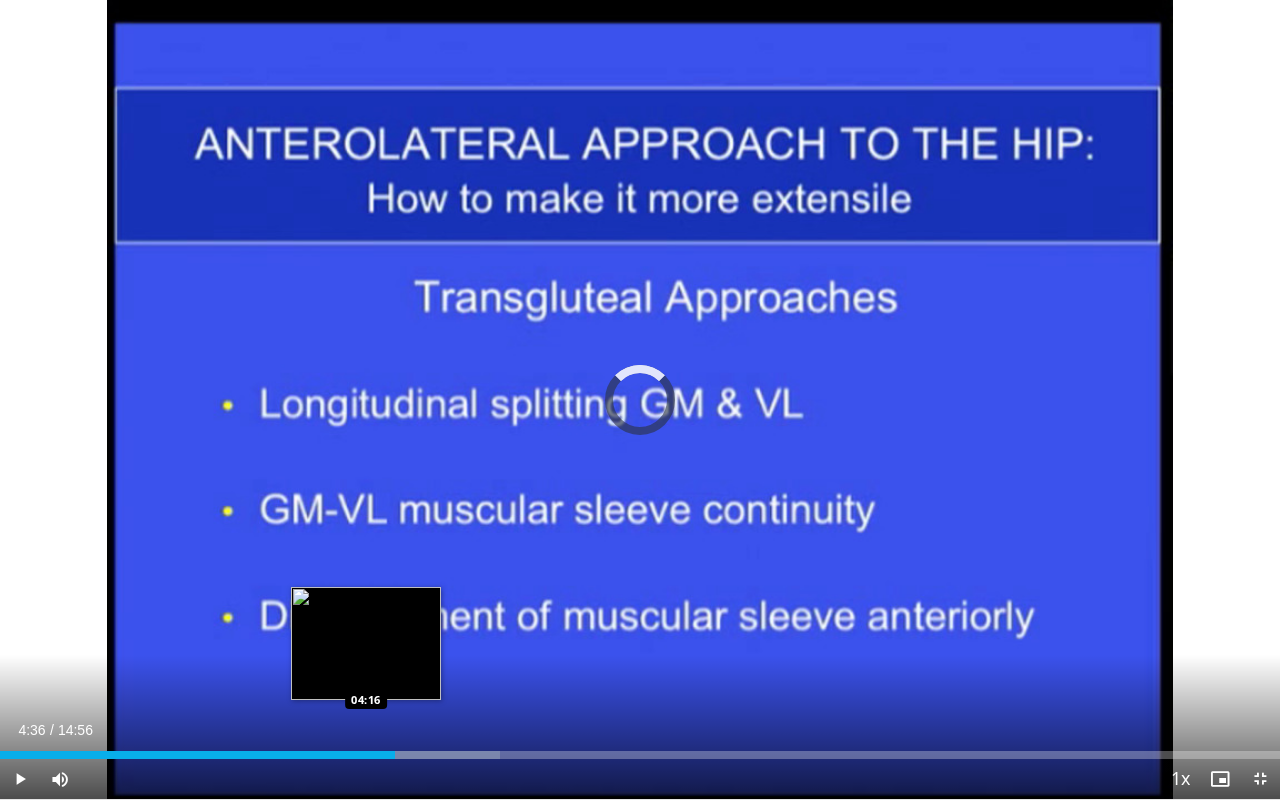 click on "Loaded :  39.03% 04:36 04:16" at bounding box center [640, 749] 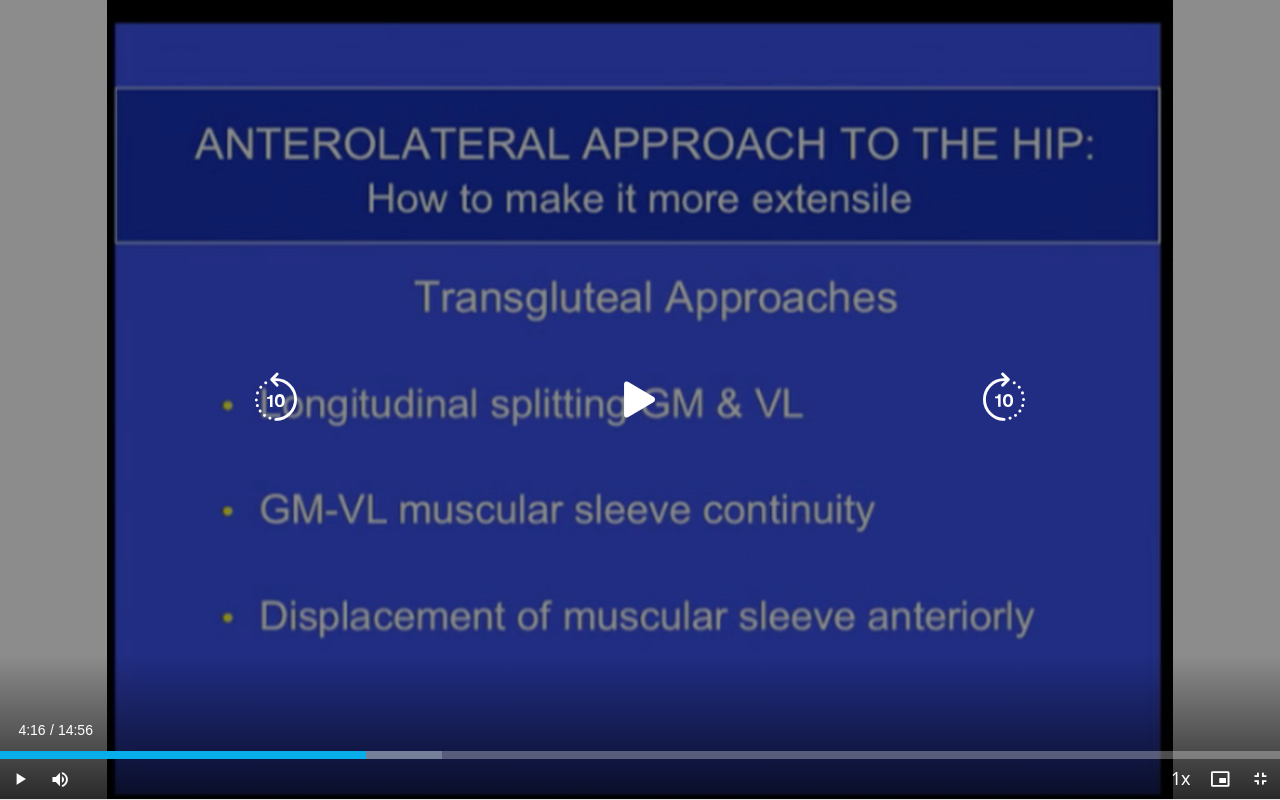 click on "210 seconds
Tap to unmute" at bounding box center [640, 399] 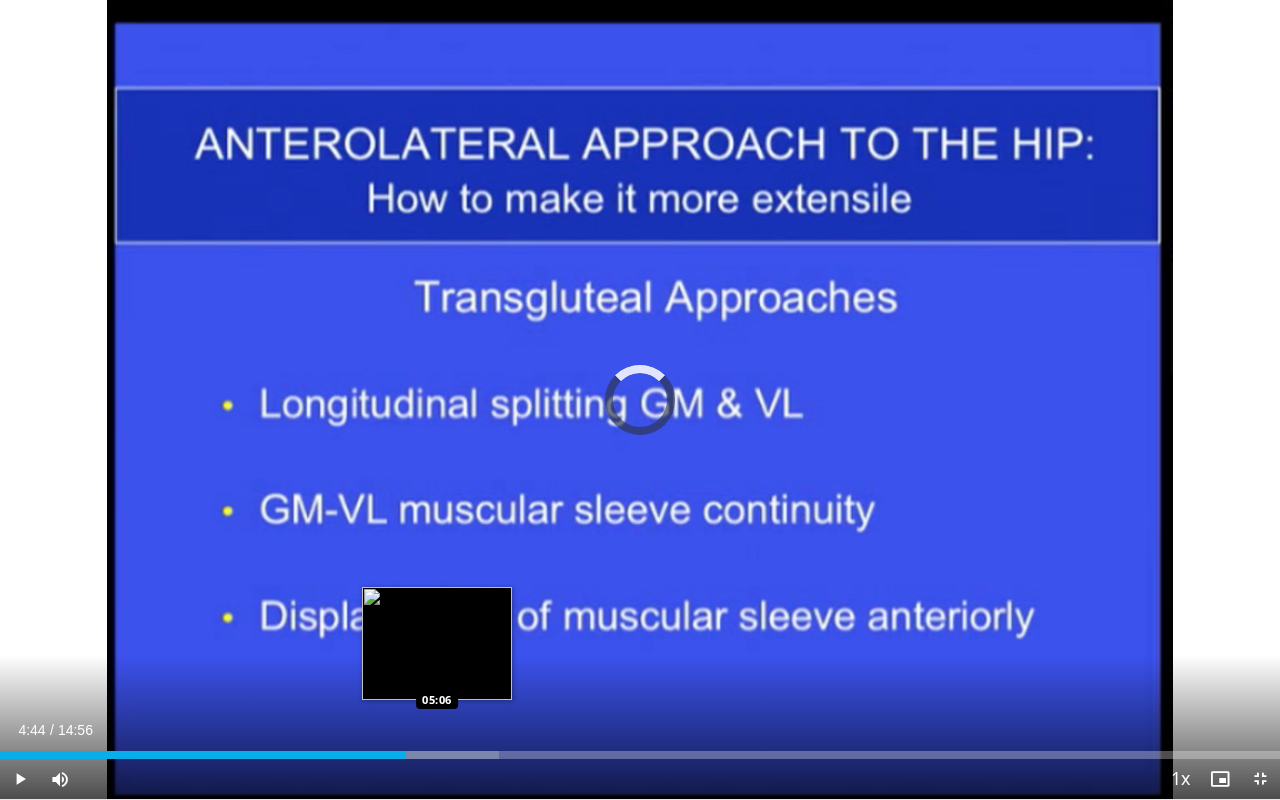 click on "Loaded :  38.96% 04:44 05:06" at bounding box center [640, 749] 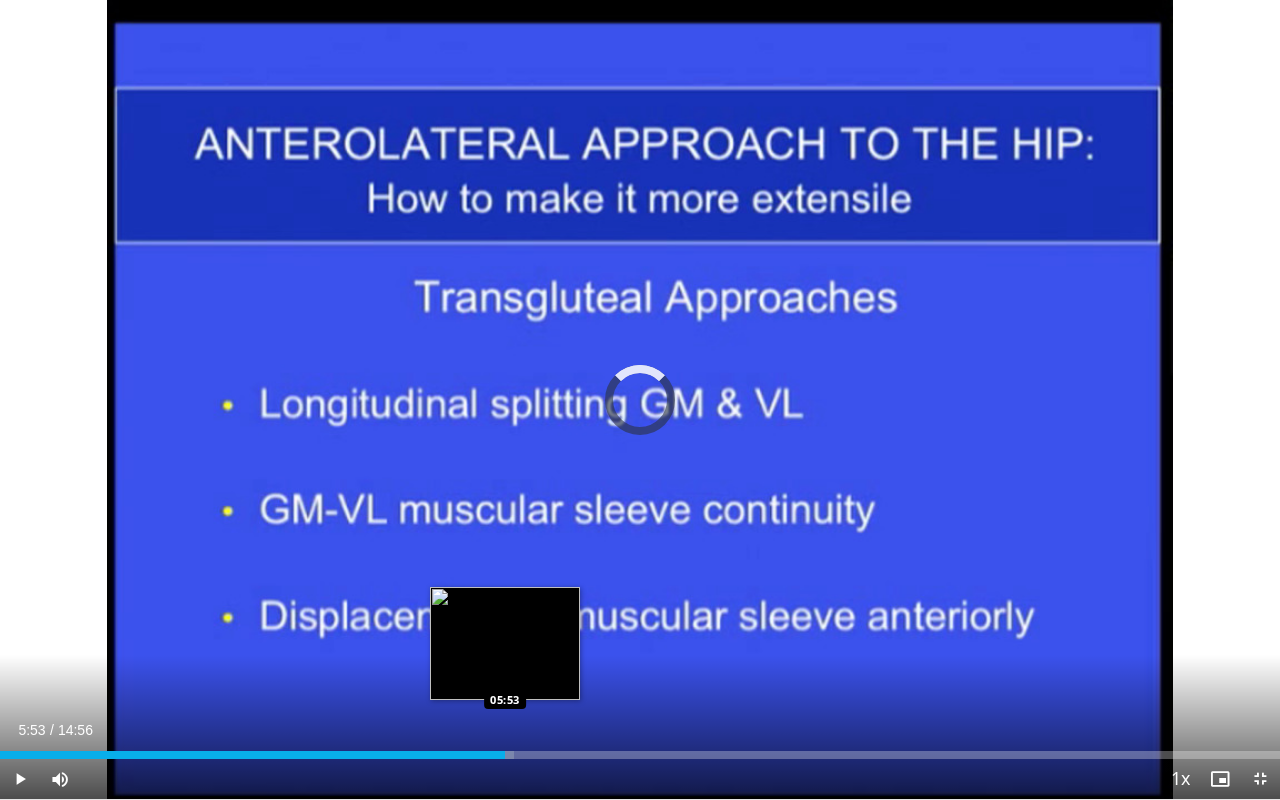 click at bounding box center (455, 755) 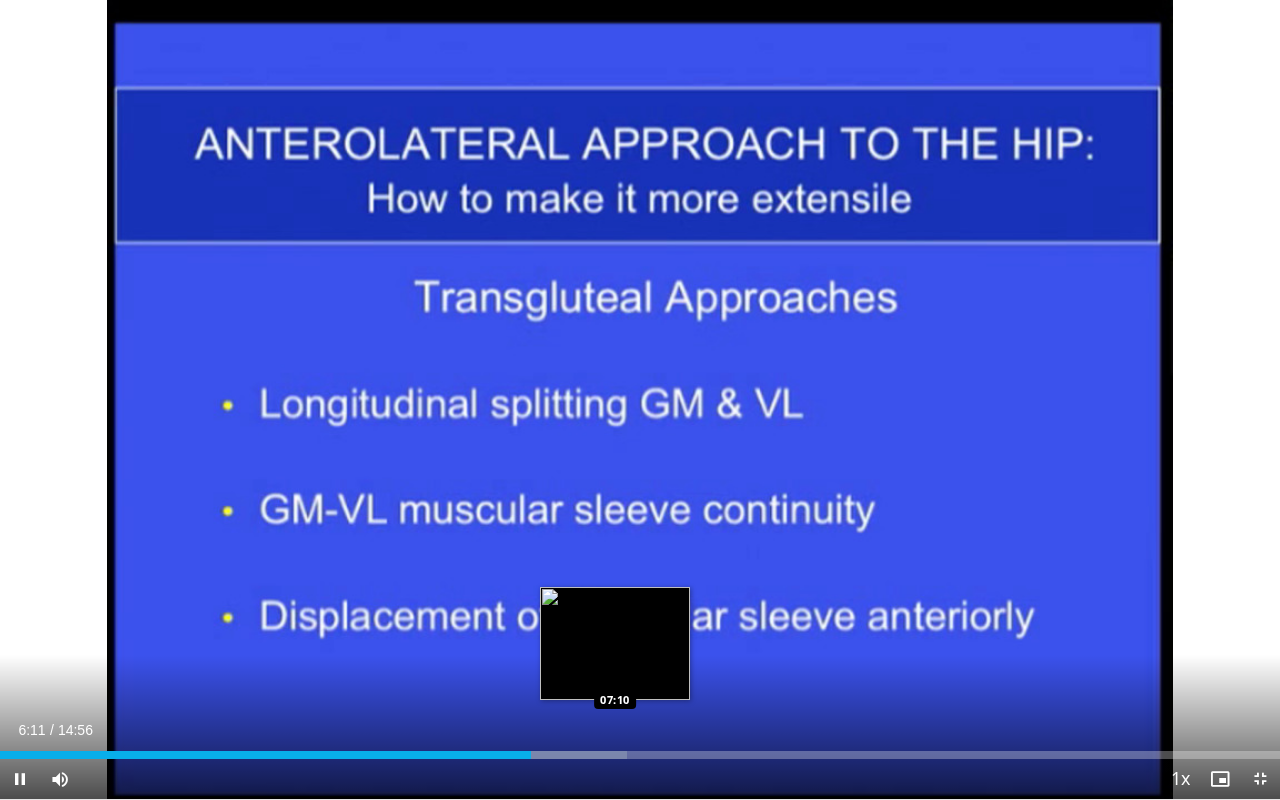 click on "Loaded :  48.98% 06:11 07:10" at bounding box center [640, 749] 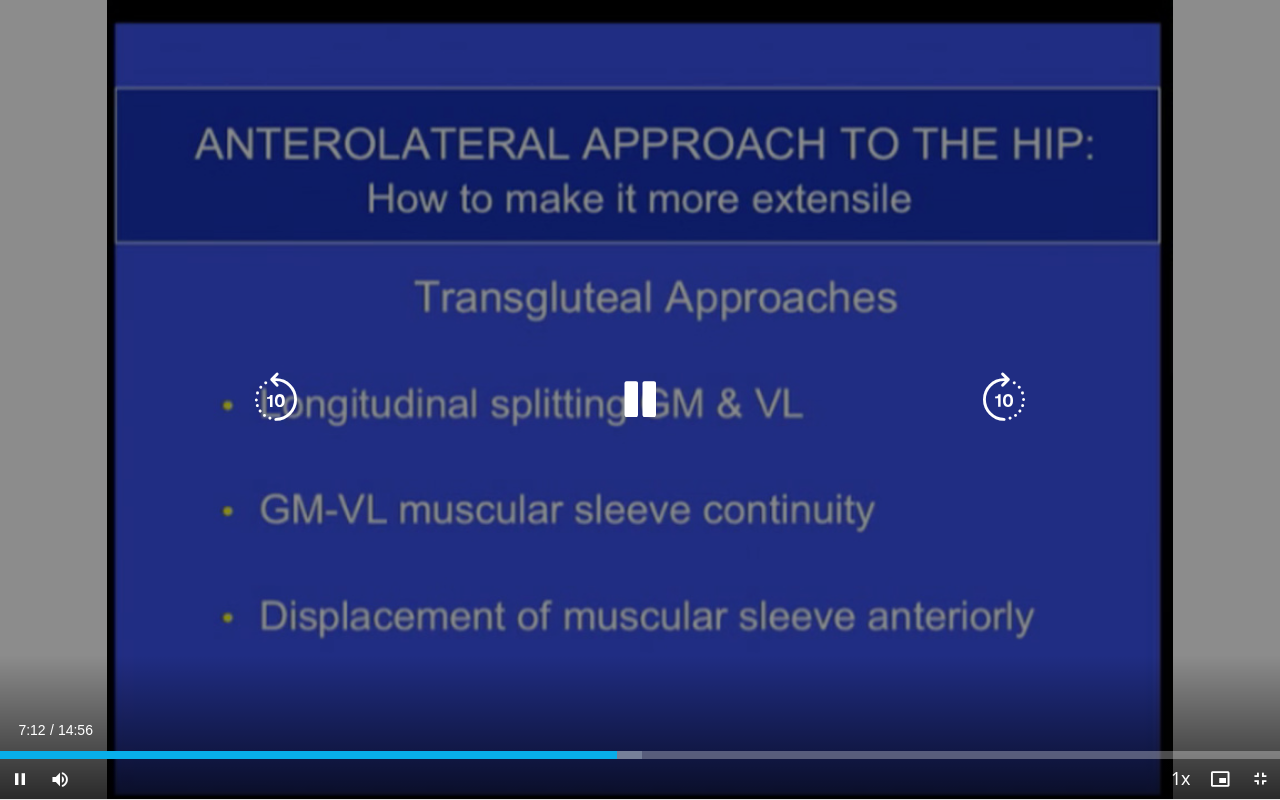 click on "Loaded :  50.18% 07:12 07:38" at bounding box center (640, 749) 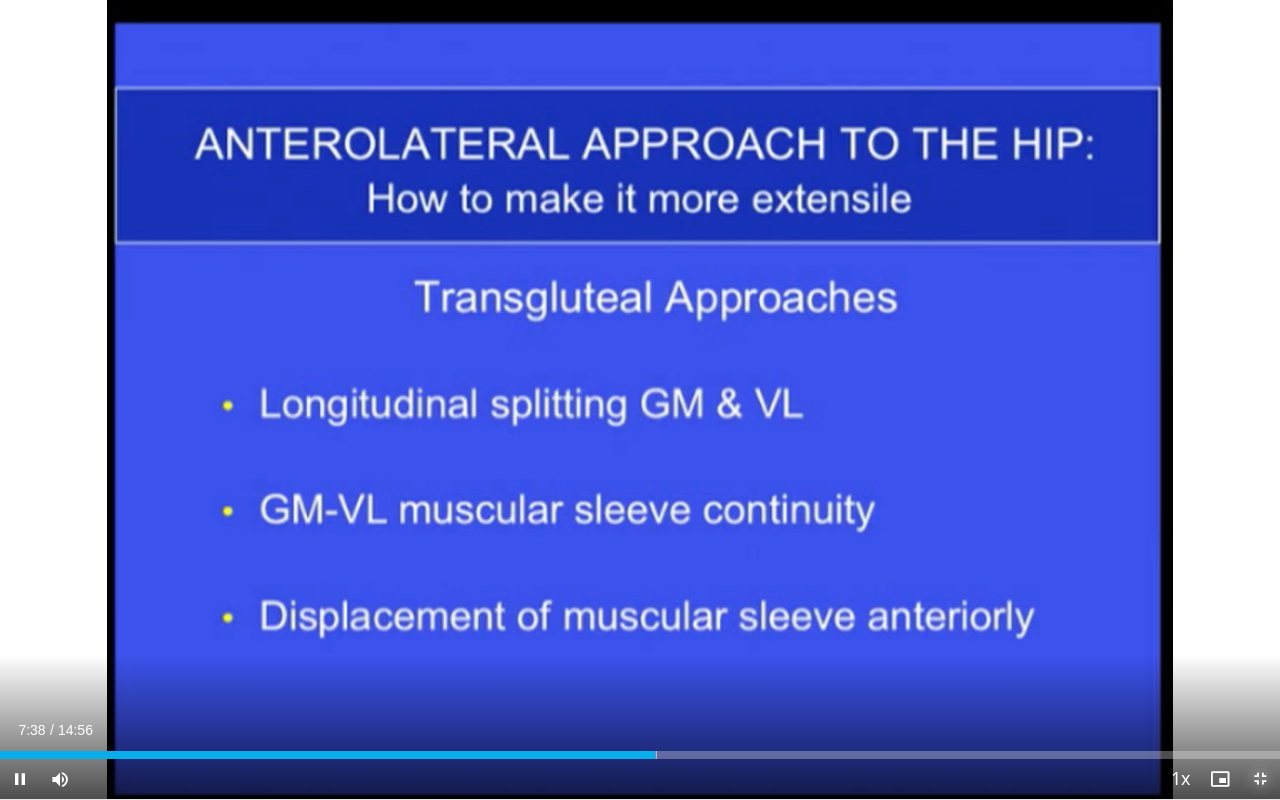 click at bounding box center (1260, 779) 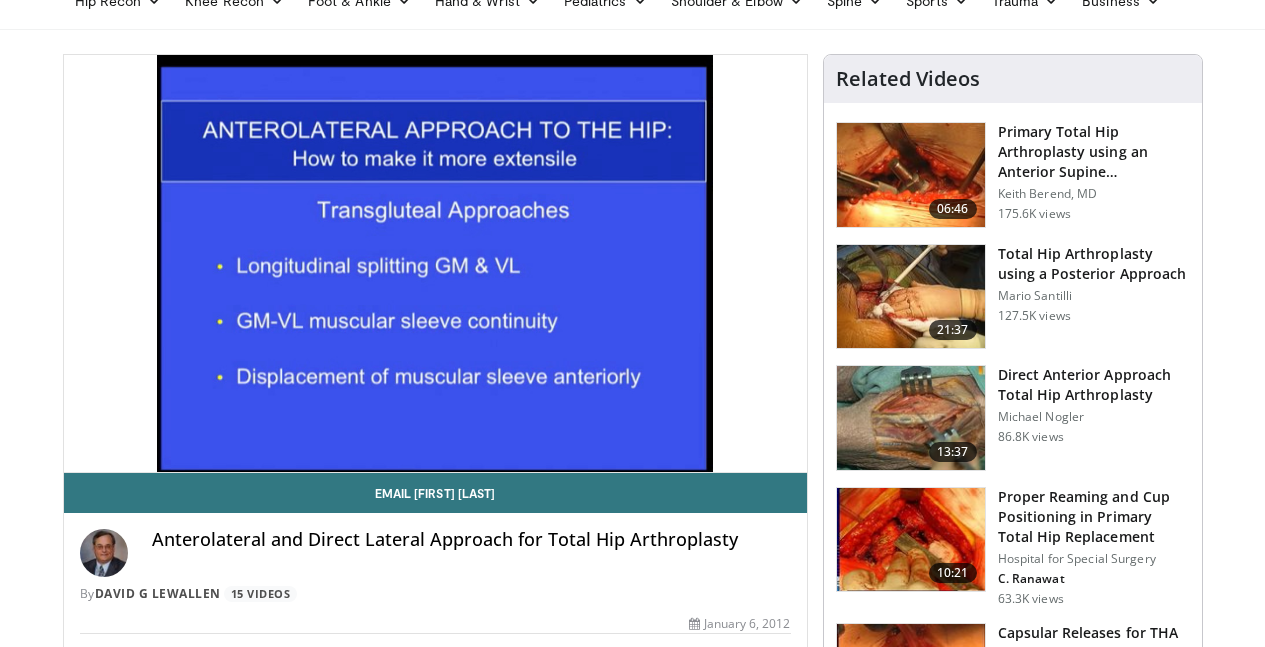 click at bounding box center [911, 418] 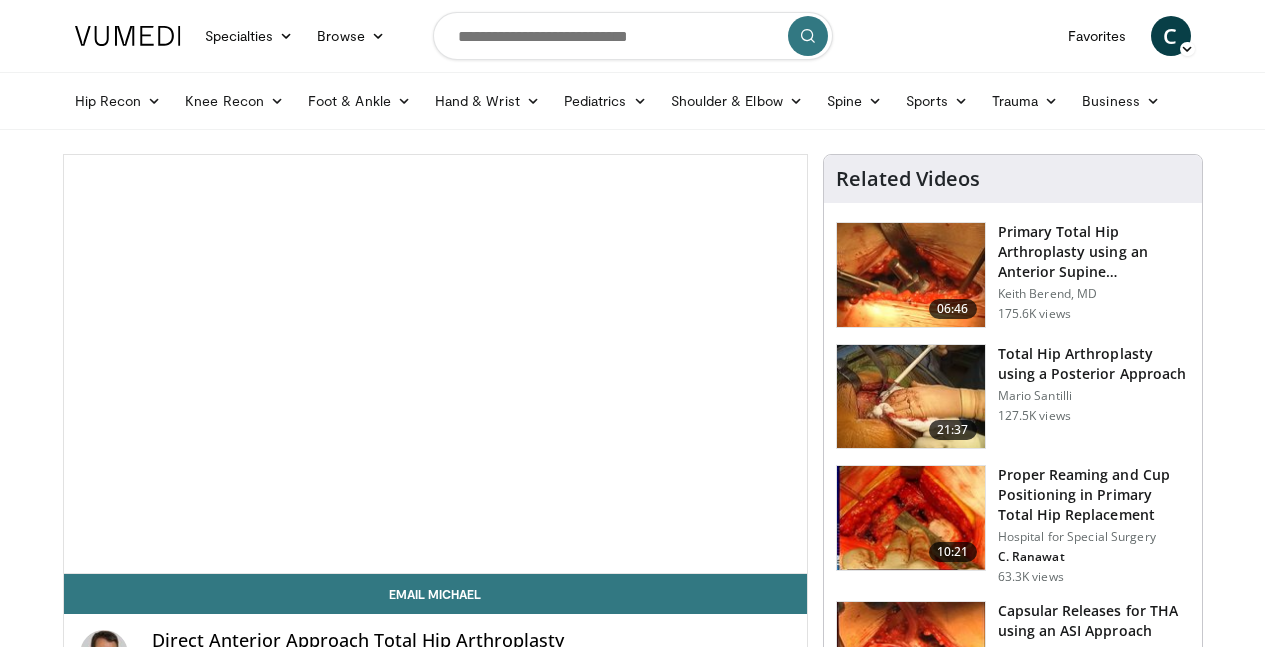 scroll, scrollTop: 0, scrollLeft: 0, axis: both 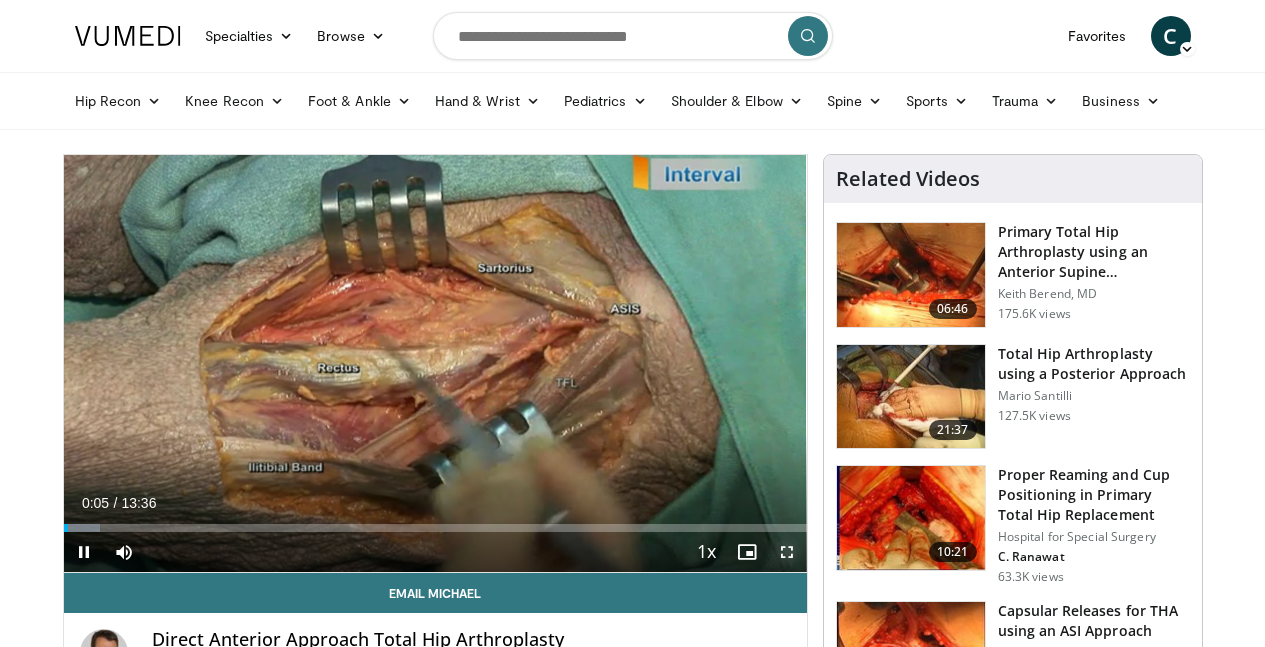 click at bounding box center (787, 552) 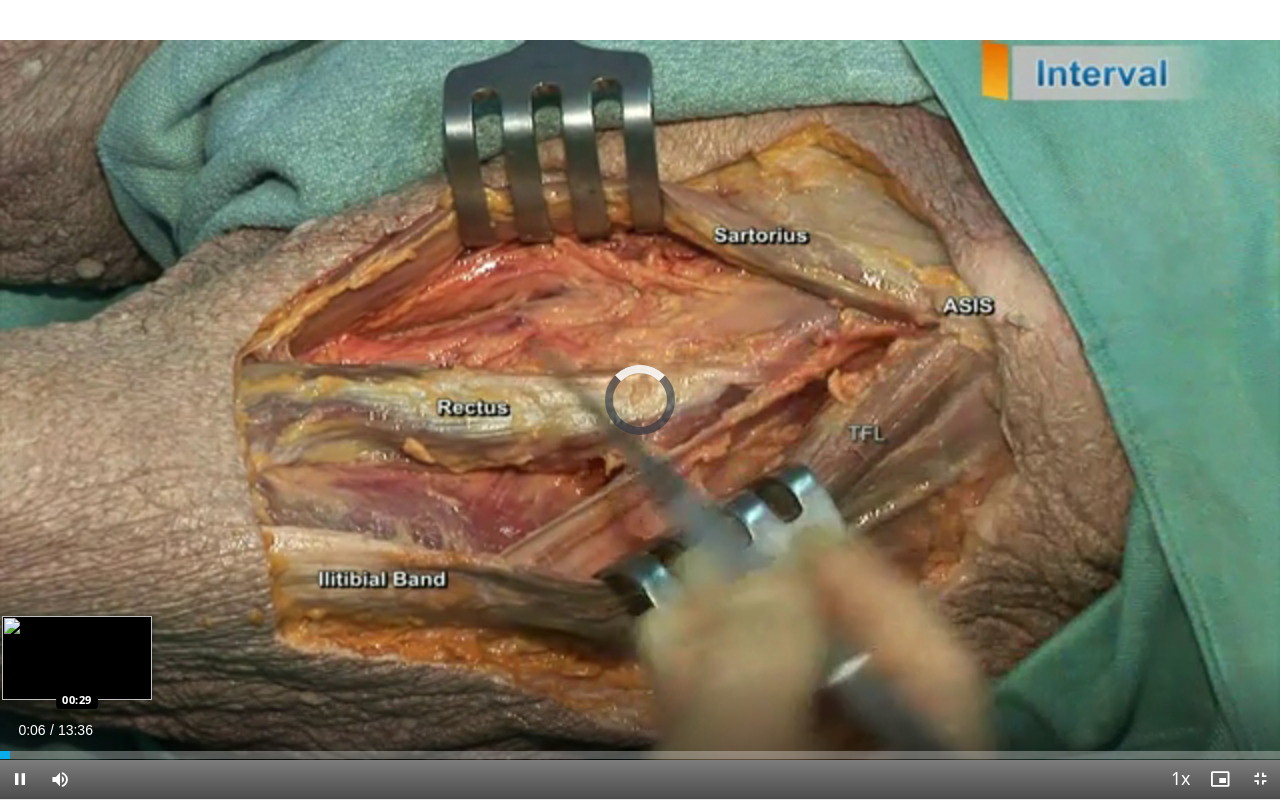 click on "Loaded :  0.00% 00:06 00:29" at bounding box center [640, 749] 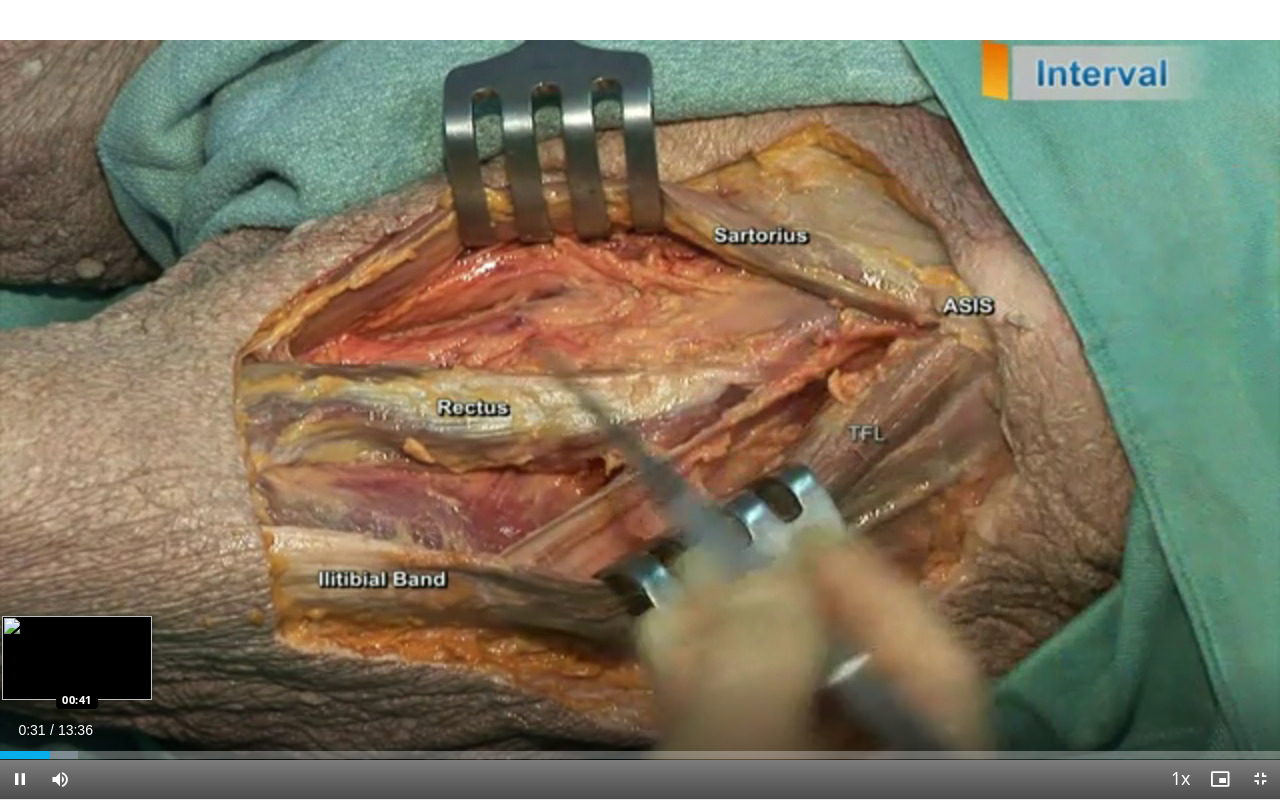 click at bounding box center [62, 755] 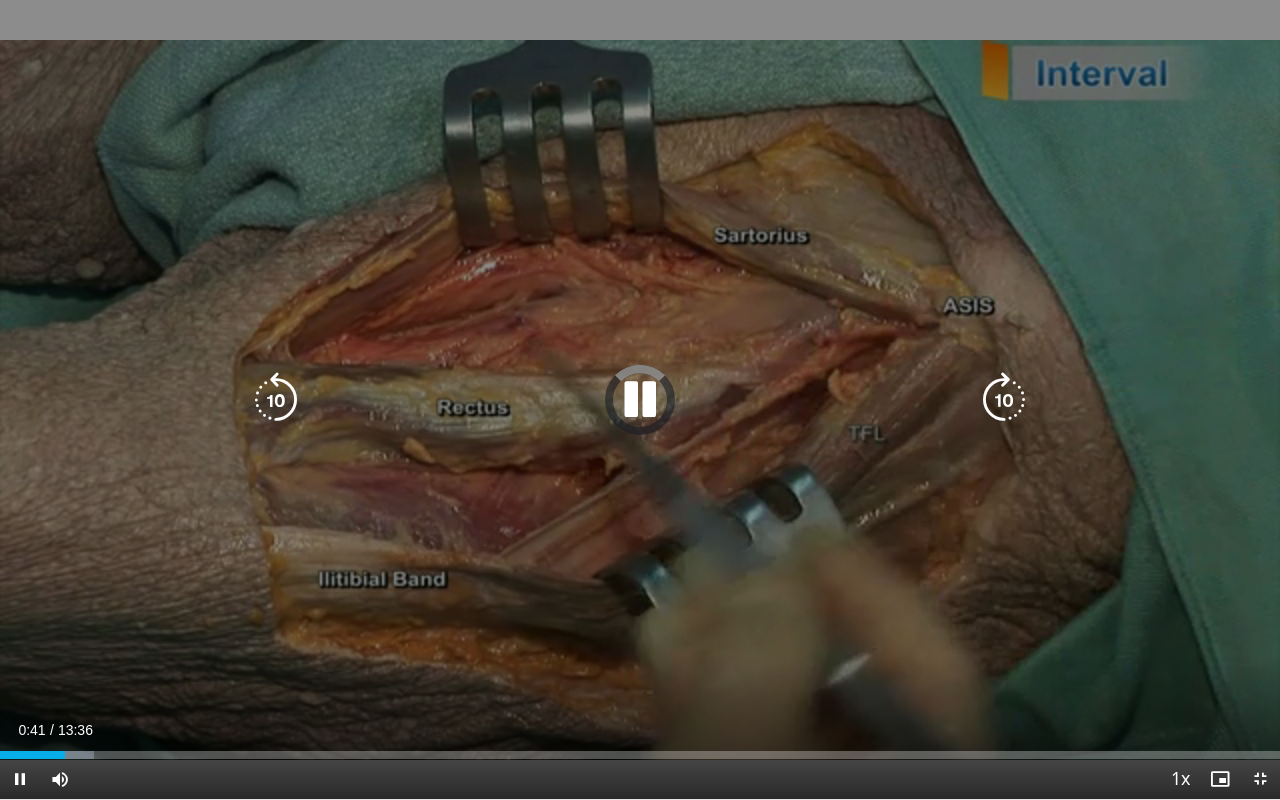 click on "10 seconds
Tap to unmute" at bounding box center [640, 399] 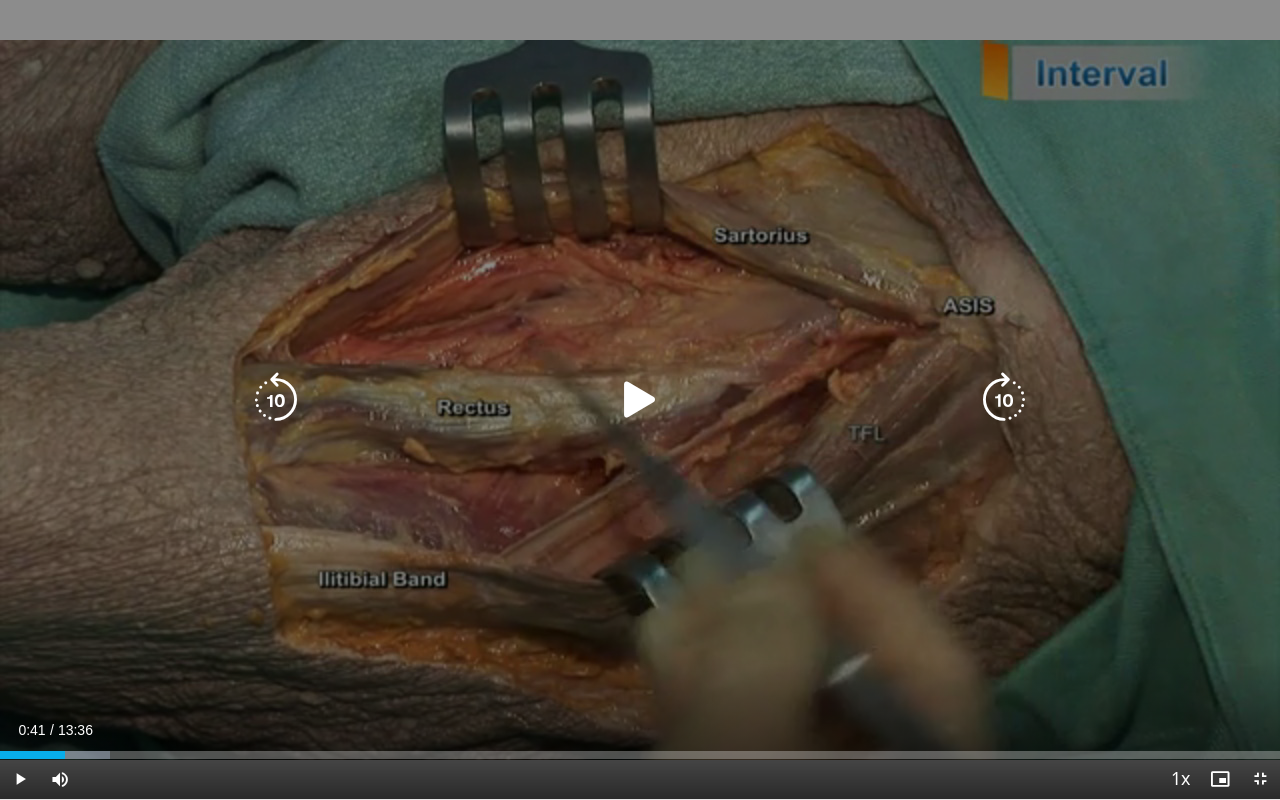 click on "10 seconds
Tap to unmute" at bounding box center [640, 399] 